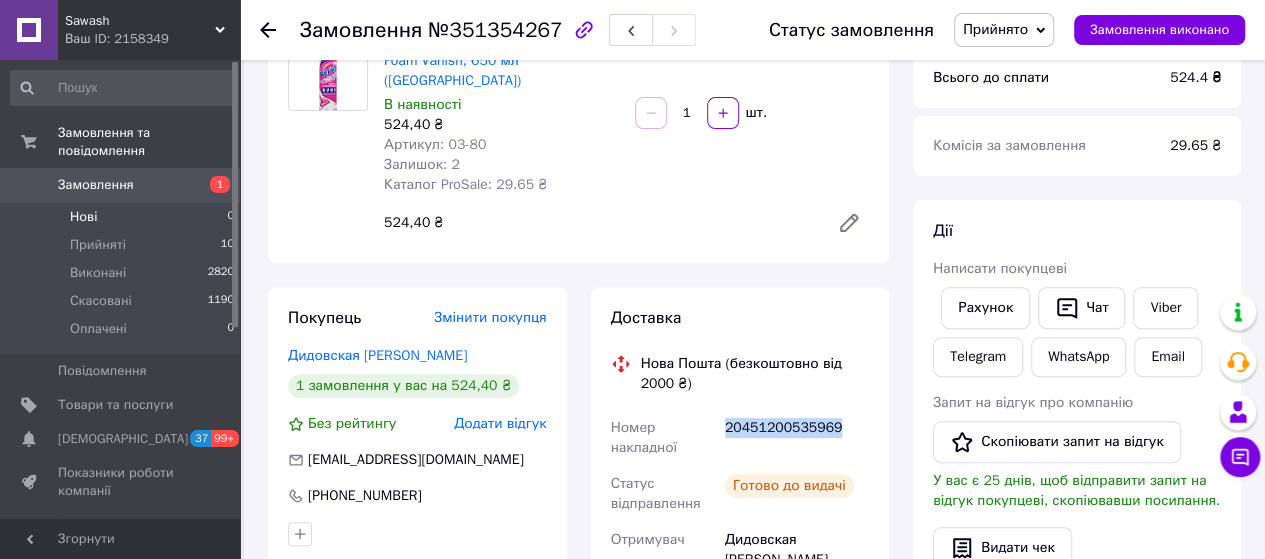 scroll, scrollTop: 200, scrollLeft: 0, axis: vertical 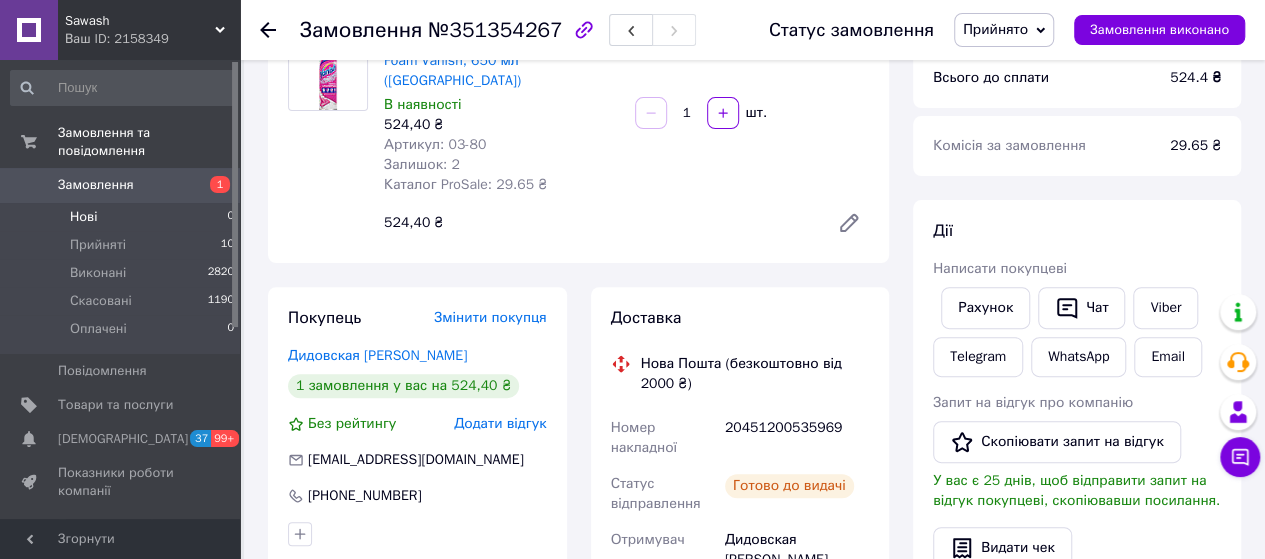 click on "Нові" at bounding box center (83, 217) 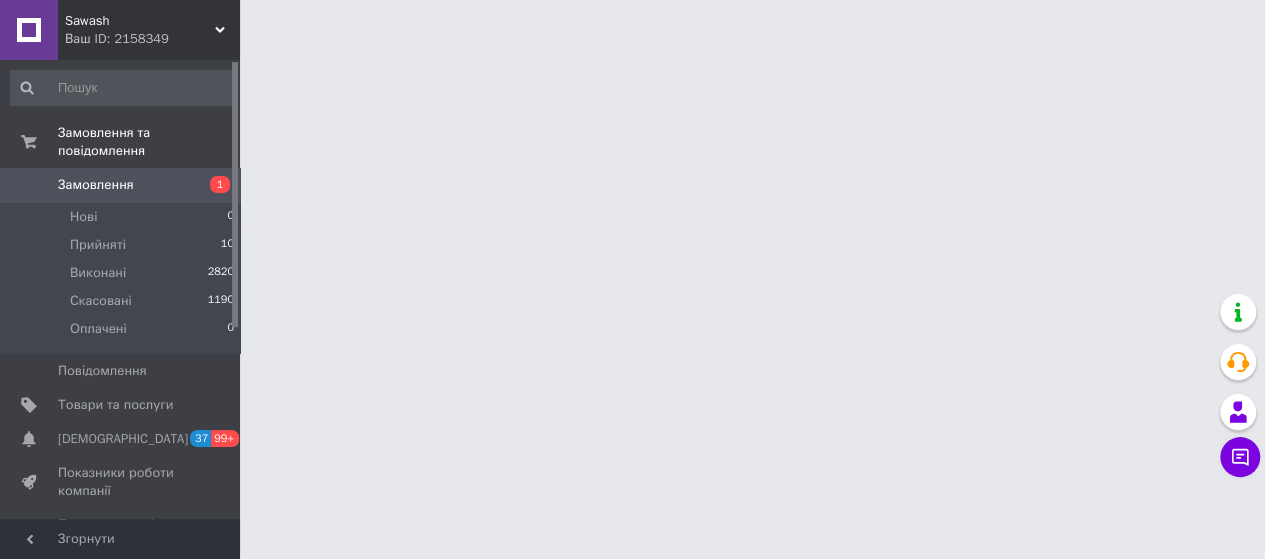 scroll, scrollTop: 0, scrollLeft: 0, axis: both 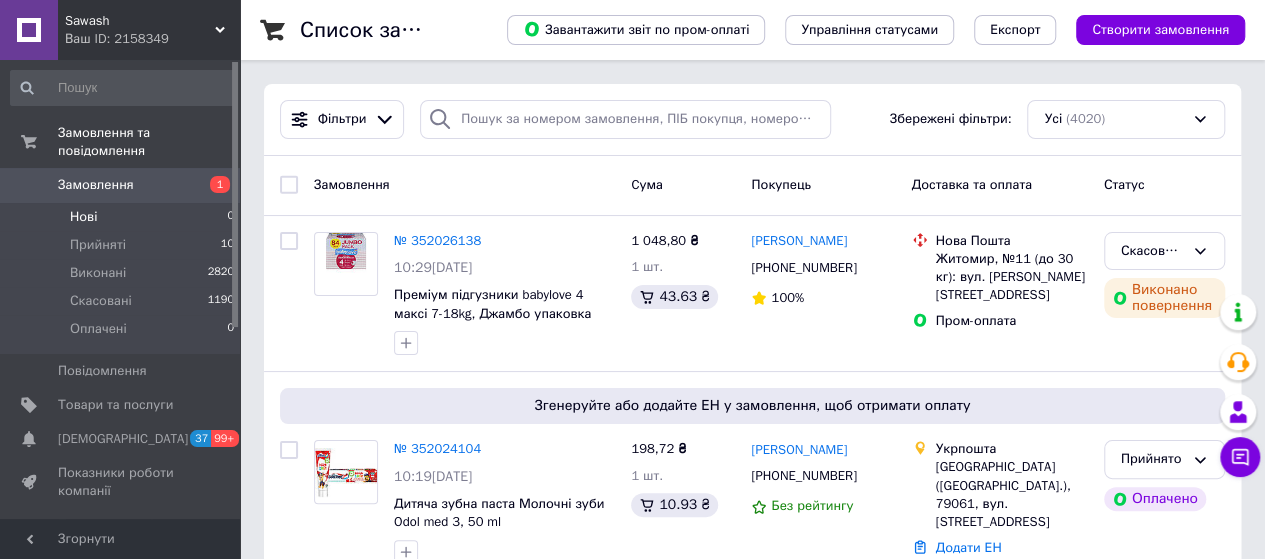 click on "Нові 0" at bounding box center [123, 217] 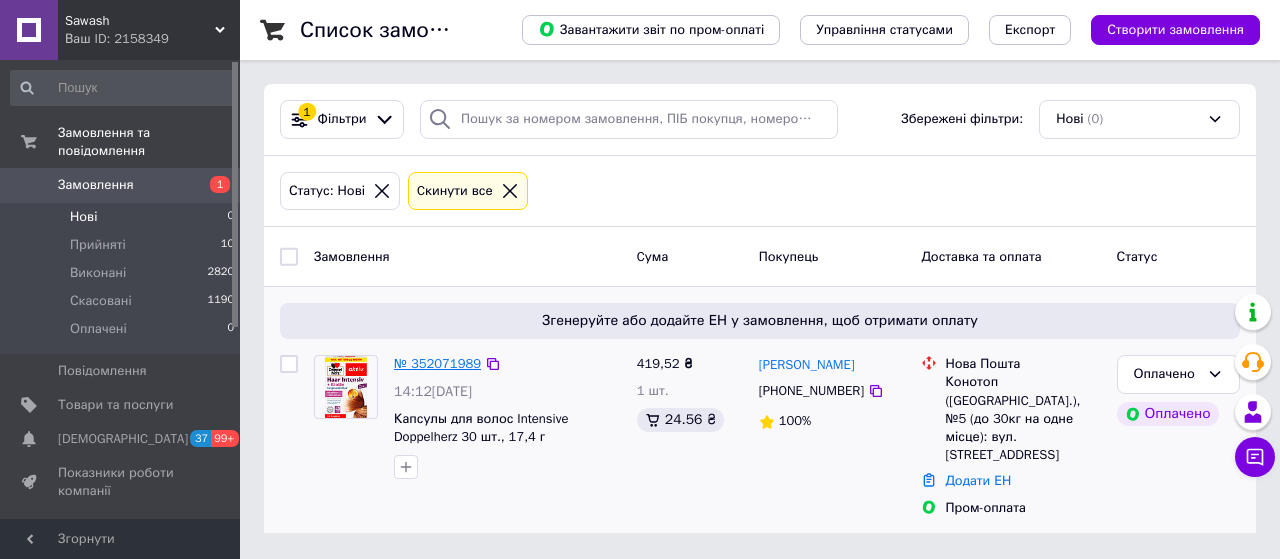 click on "№ 352071989" at bounding box center (437, 363) 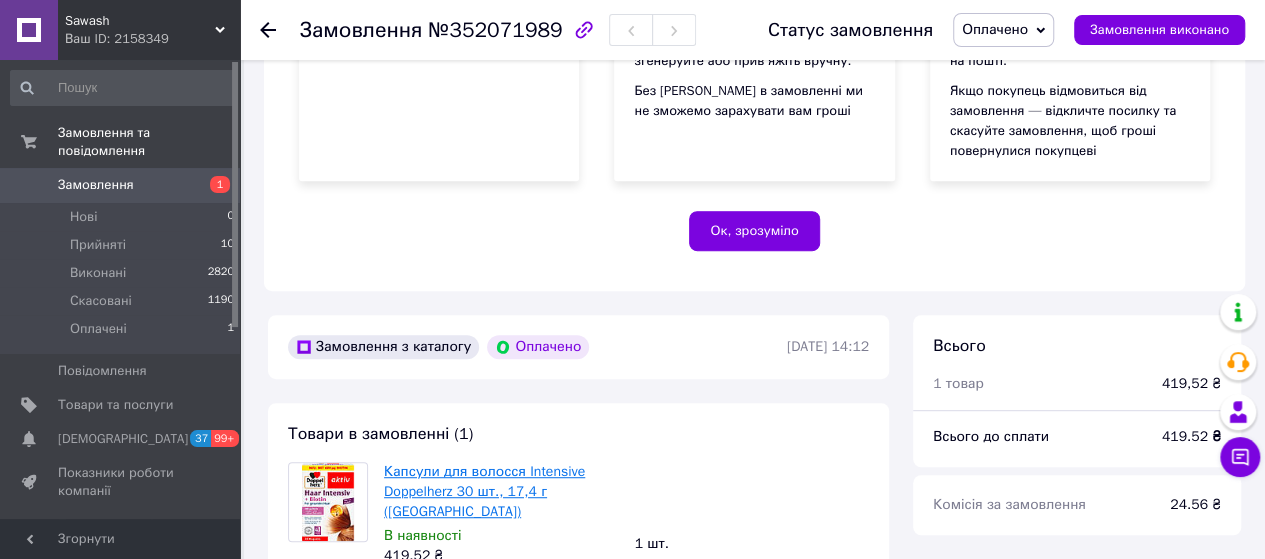 scroll, scrollTop: 600, scrollLeft: 0, axis: vertical 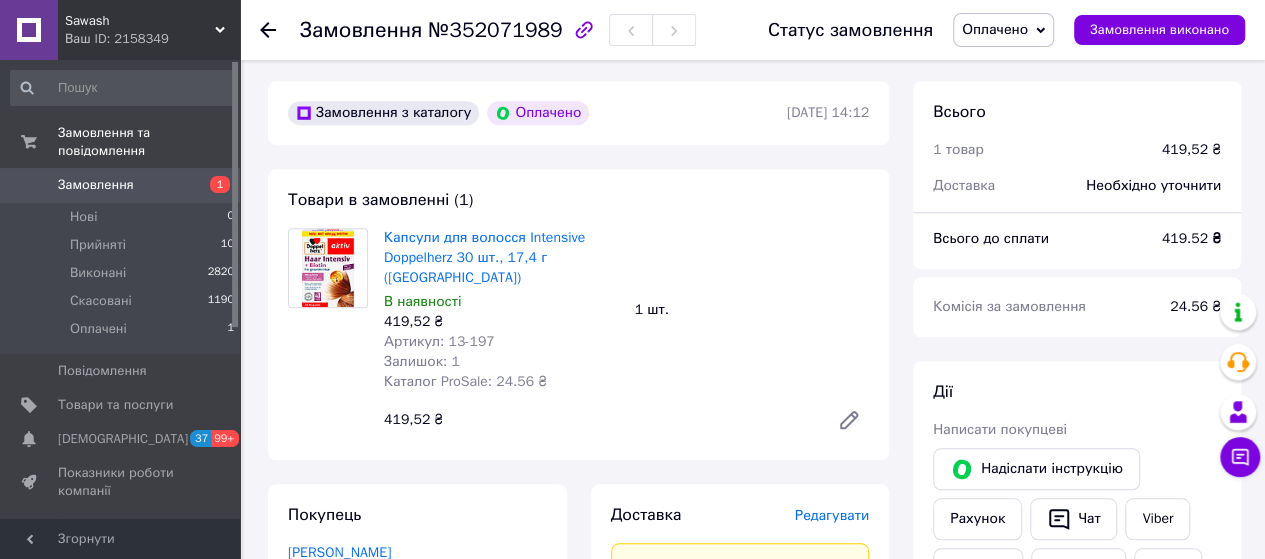 click on "Оплачено" at bounding box center (995, 29) 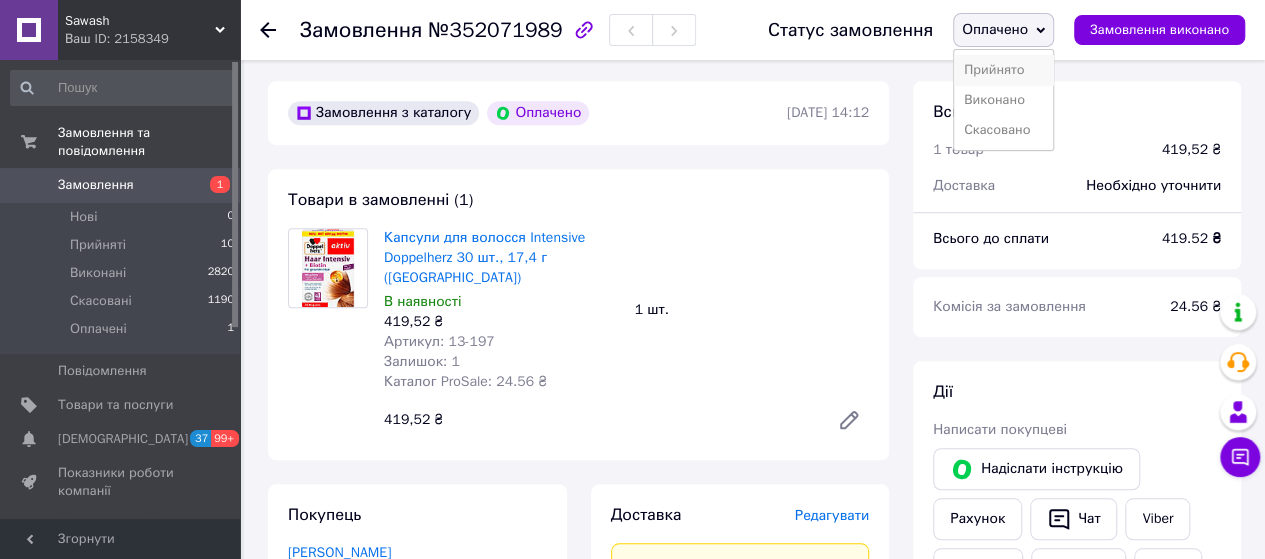 click on "Прийнято" at bounding box center [1003, 70] 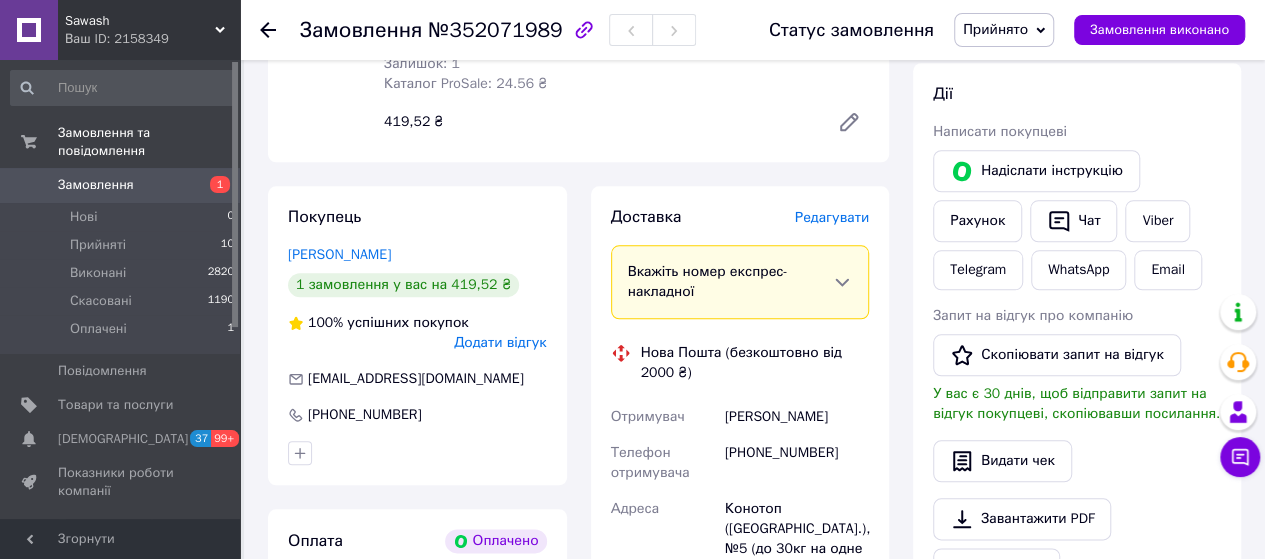 scroll, scrollTop: 900, scrollLeft: 0, axis: vertical 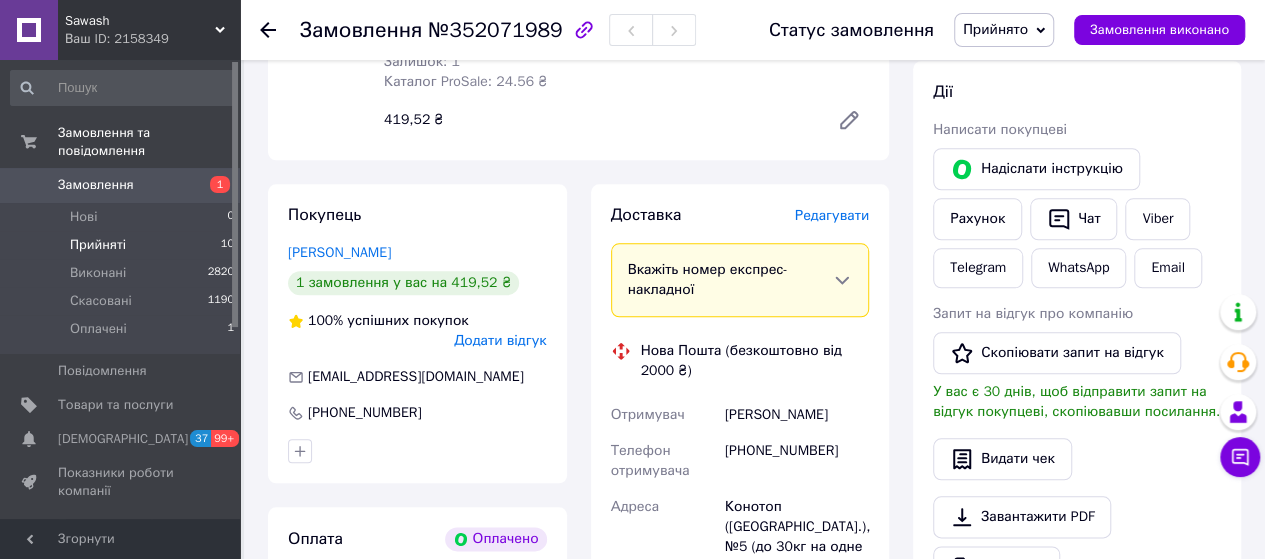 click on "Прийняті" at bounding box center (98, 245) 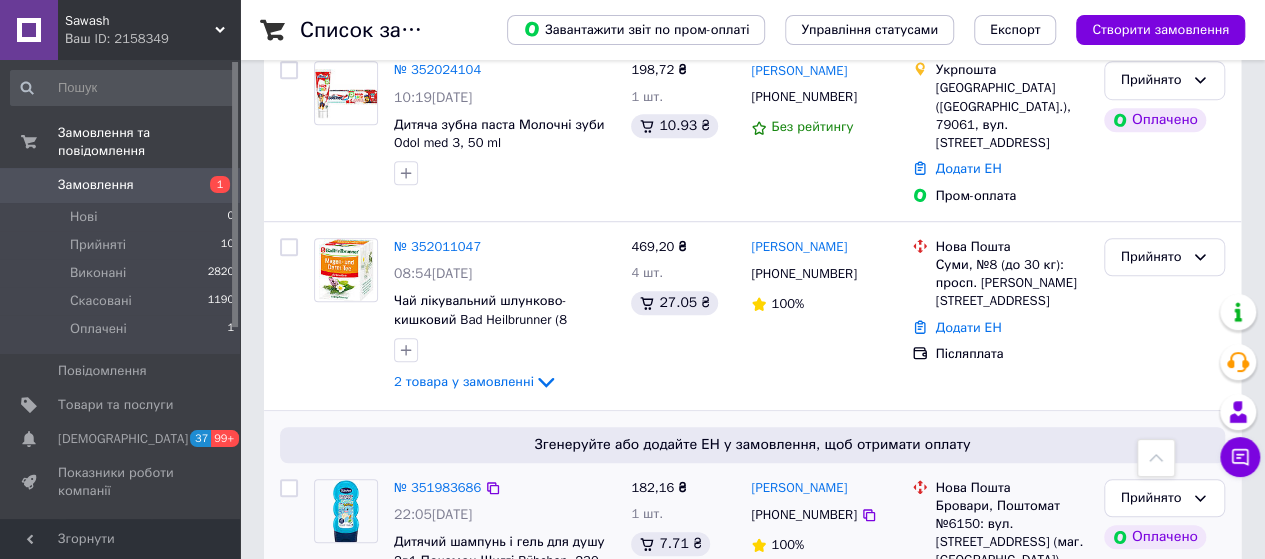 scroll, scrollTop: 600, scrollLeft: 0, axis: vertical 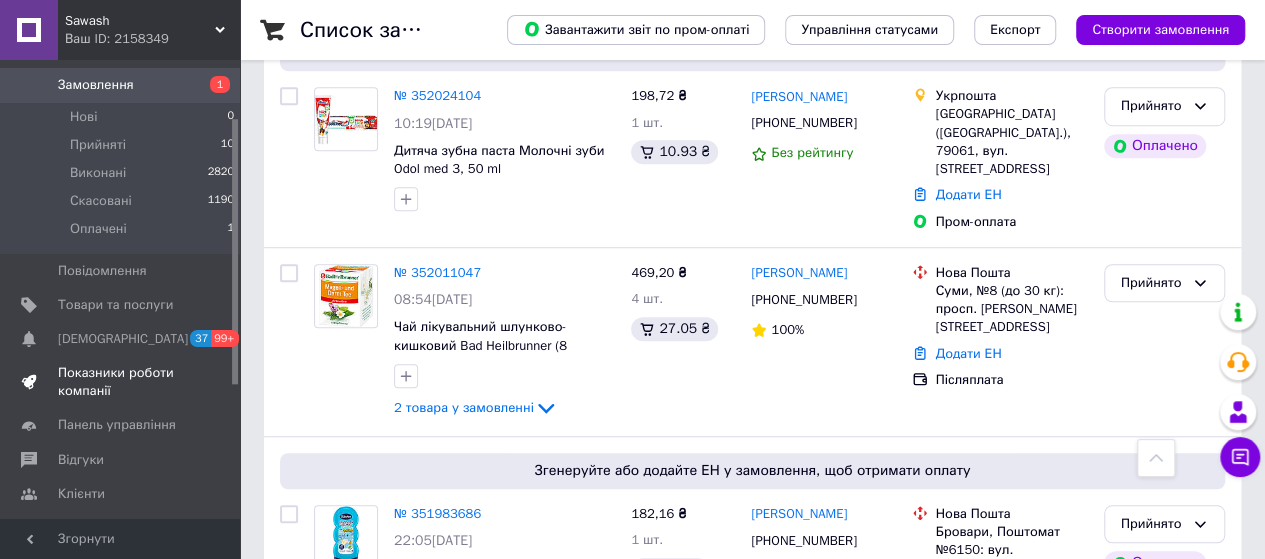 click on "Показники роботи компанії" at bounding box center [121, 382] 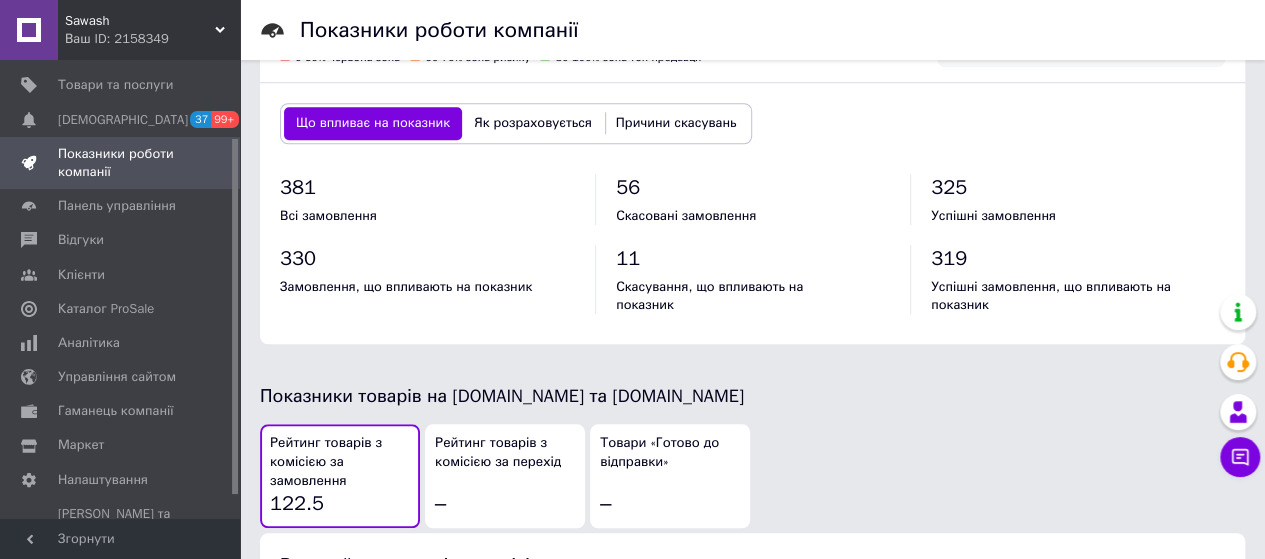 scroll, scrollTop: 900, scrollLeft: 0, axis: vertical 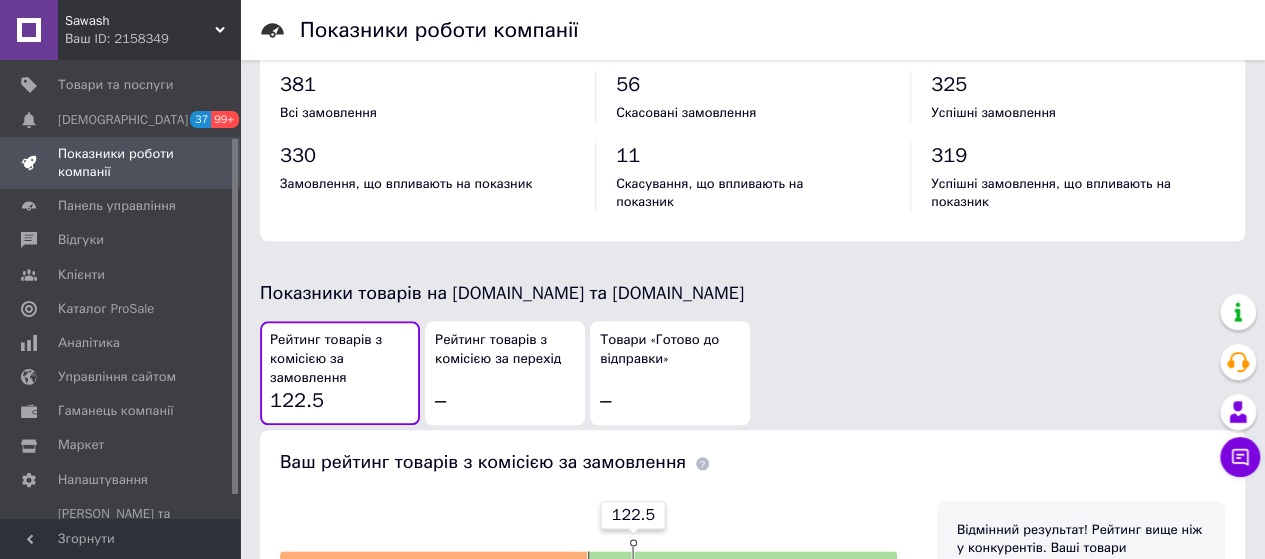 click on "Товари «Готово до відправки» –" at bounding box center (670, 373) 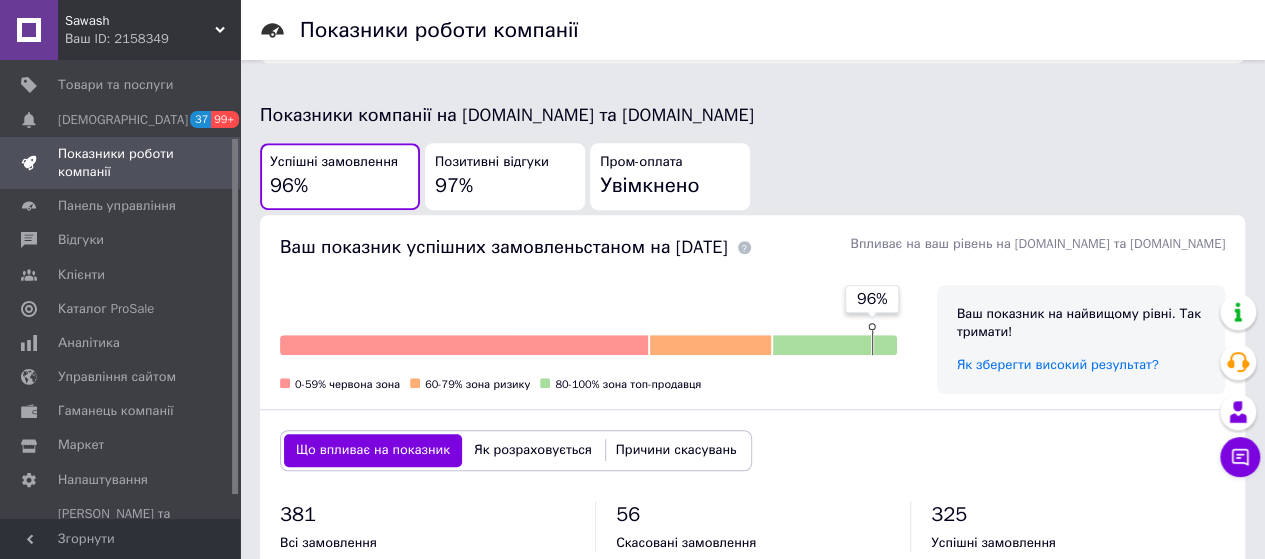 scroll, scrollTop: 200, scrollLeft: 0, axis: vertical 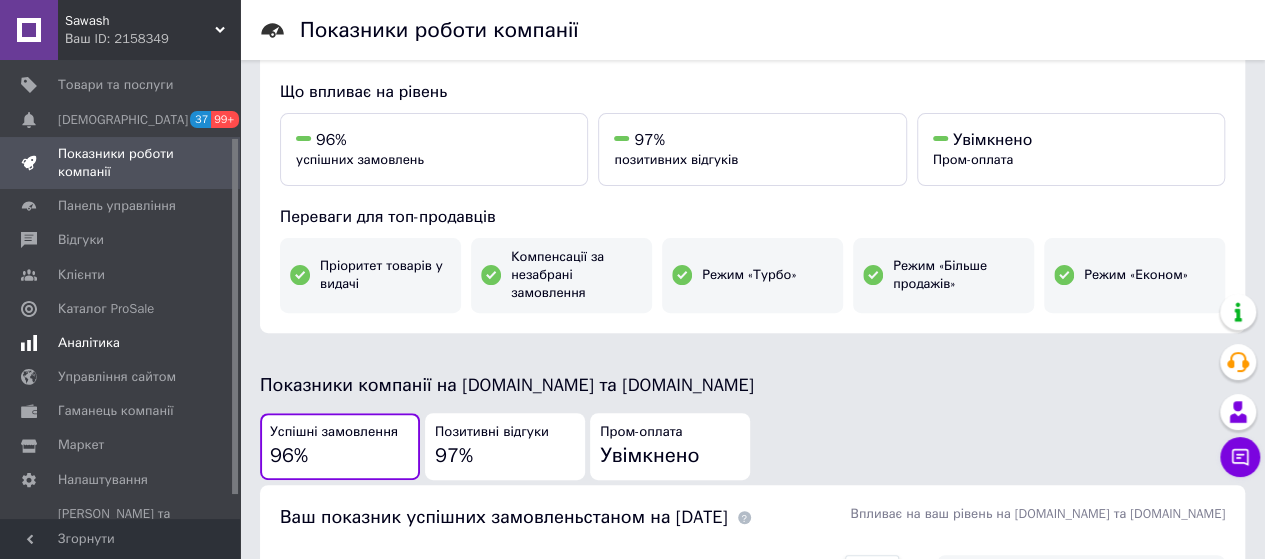 click on "Аналітика" at bounding box center (89, 343) 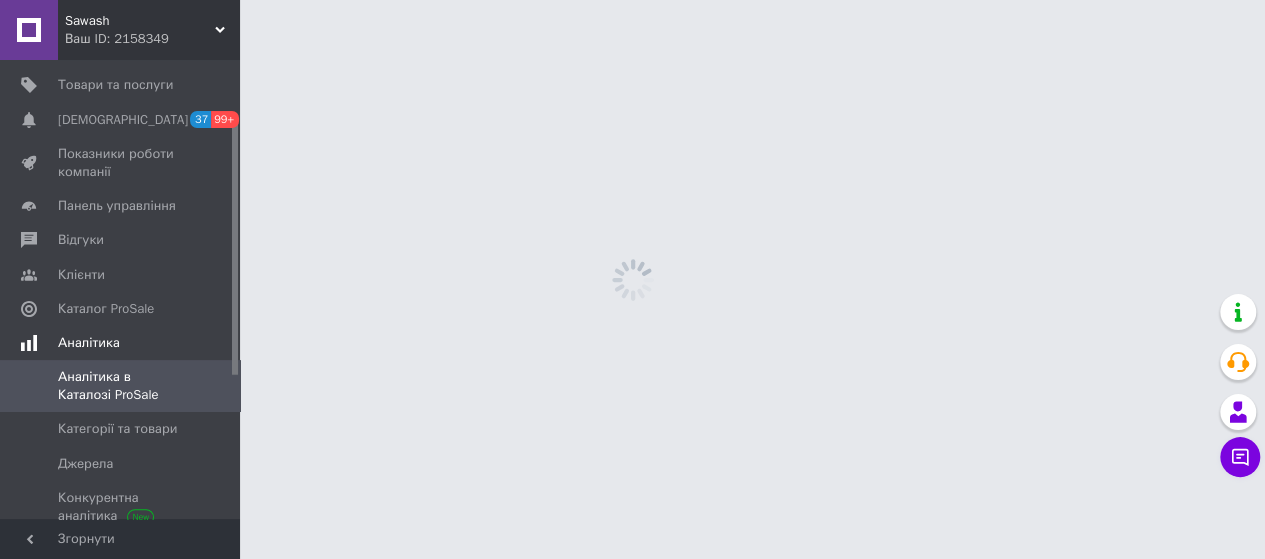 scroll, scrollTop: 0, scrollLeft: 0, axis: both 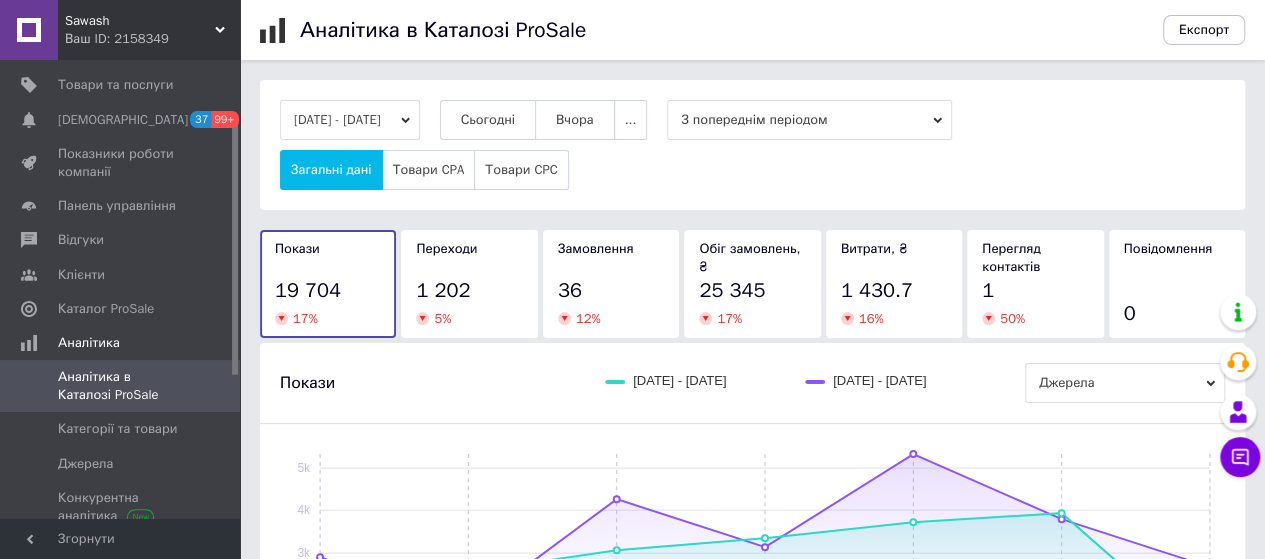 click on "[DATE] - [DATE]" at bounding box center (350, 120) 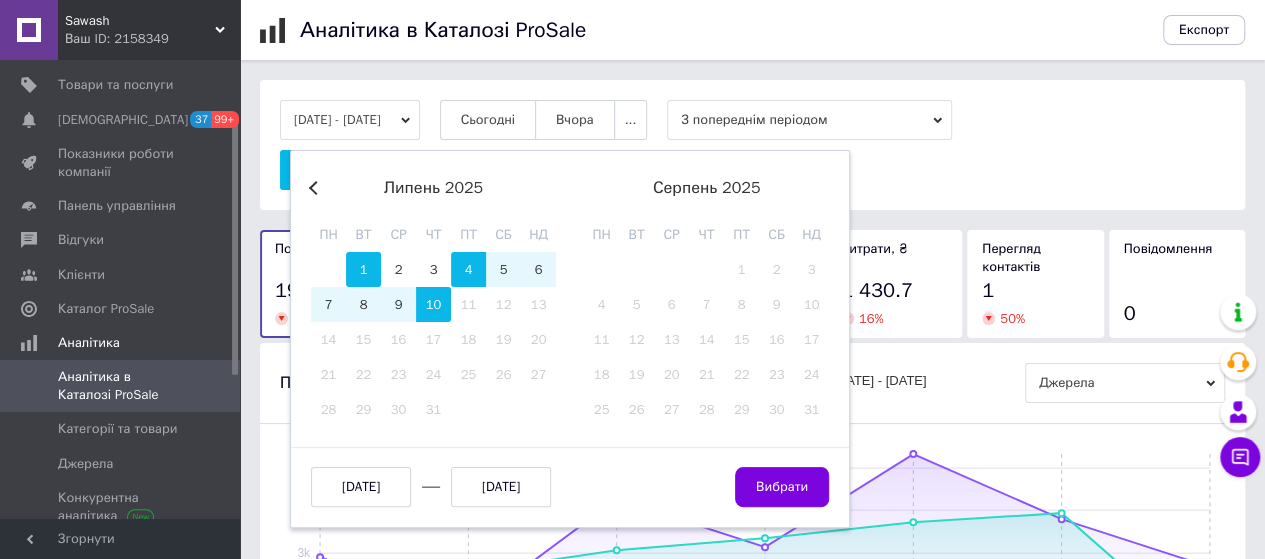 click on "1" at bounding box center (363, 269) 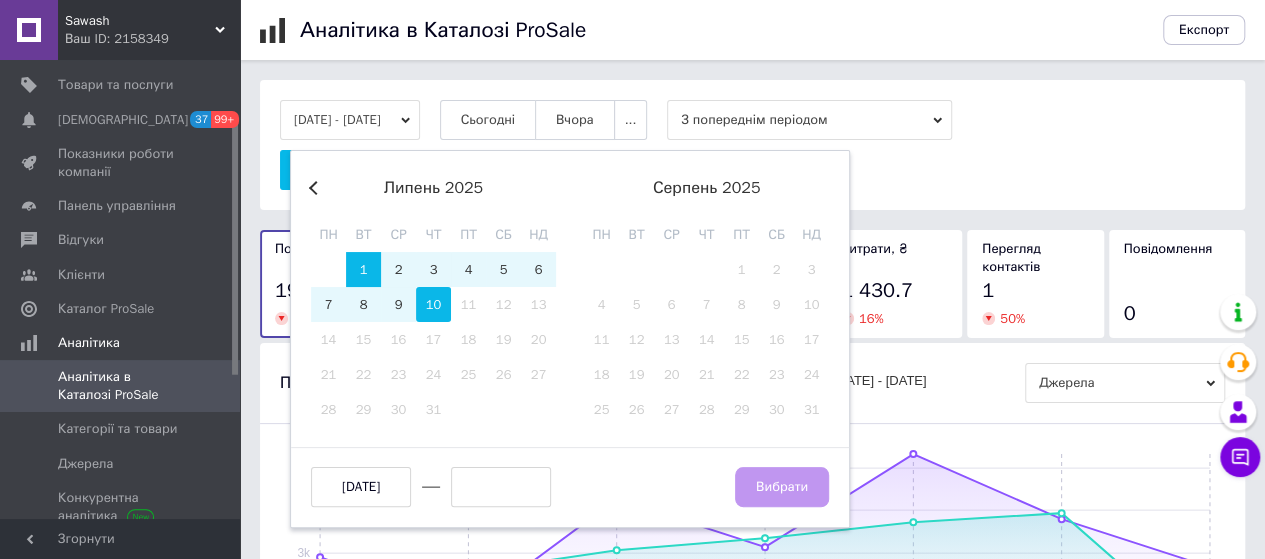 click on "10" at bounding box center [433, 304] 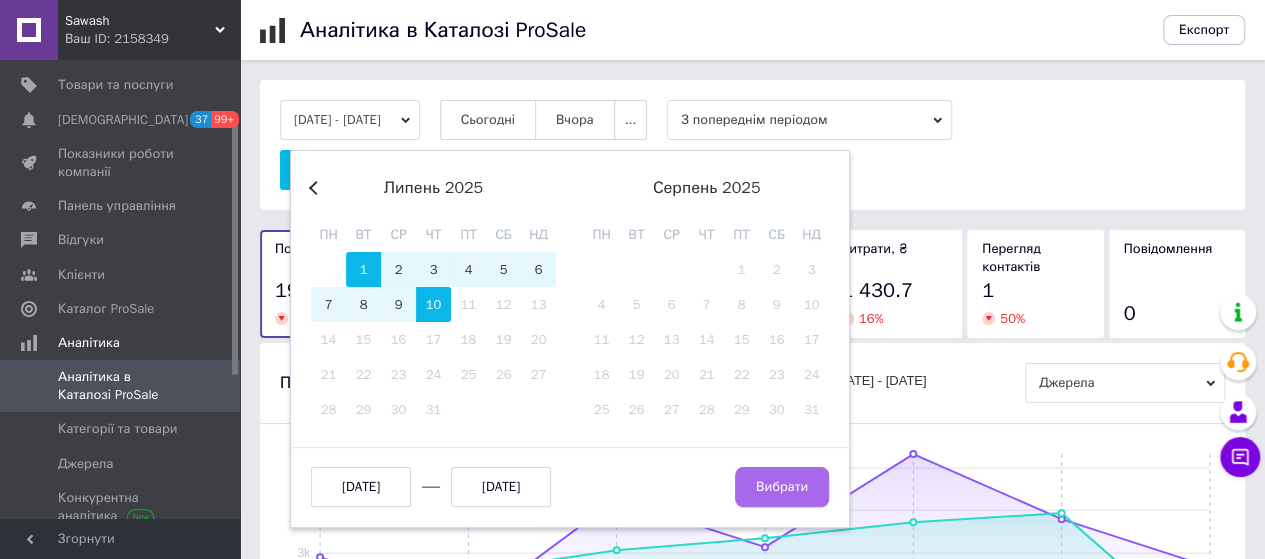 click on "Вибрати" at bounding box center (782, 487) 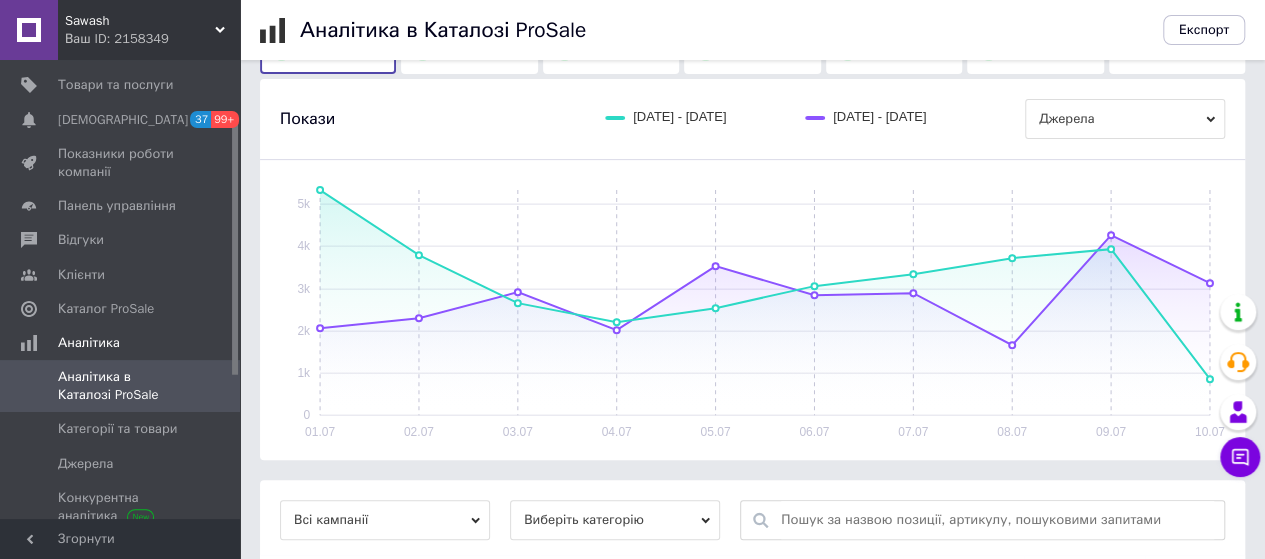 scroll, scrollTop: 300, scrollLeft: 0, axis: vertical 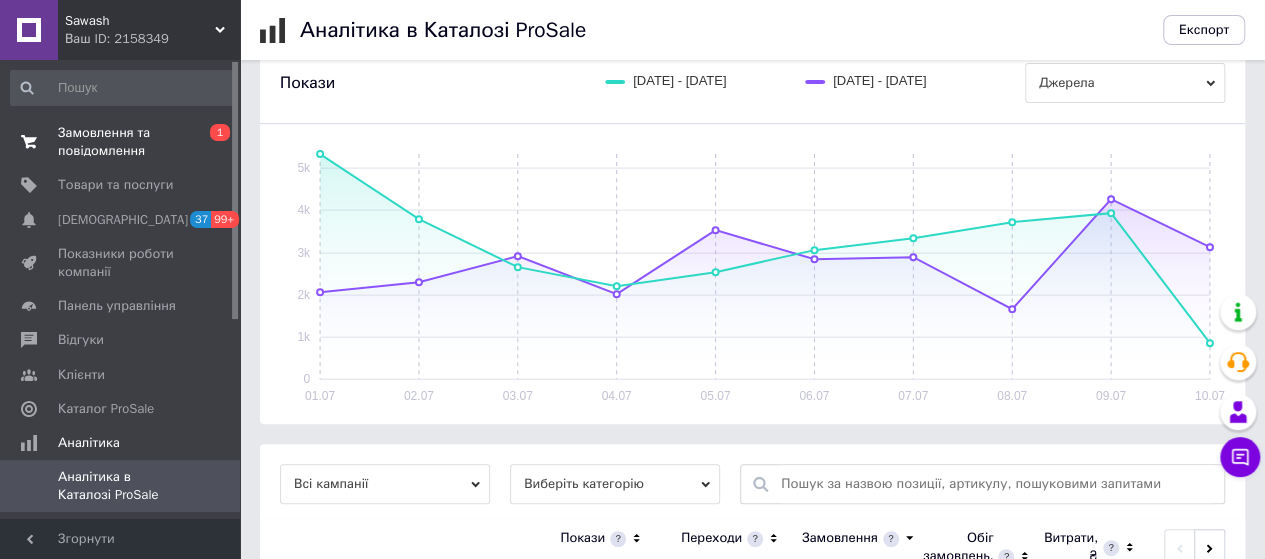 click on "Замовлення та повідомлення" at bounding box center [121, 142] 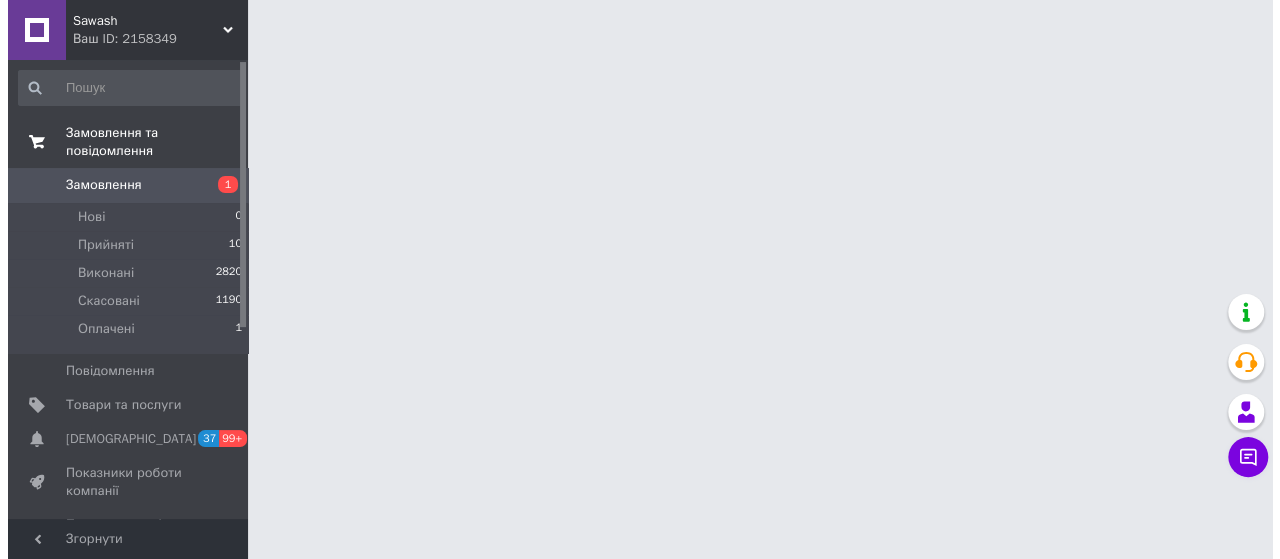 scroll, scrollTop: 0, scrollLeft: 0, axis: both 